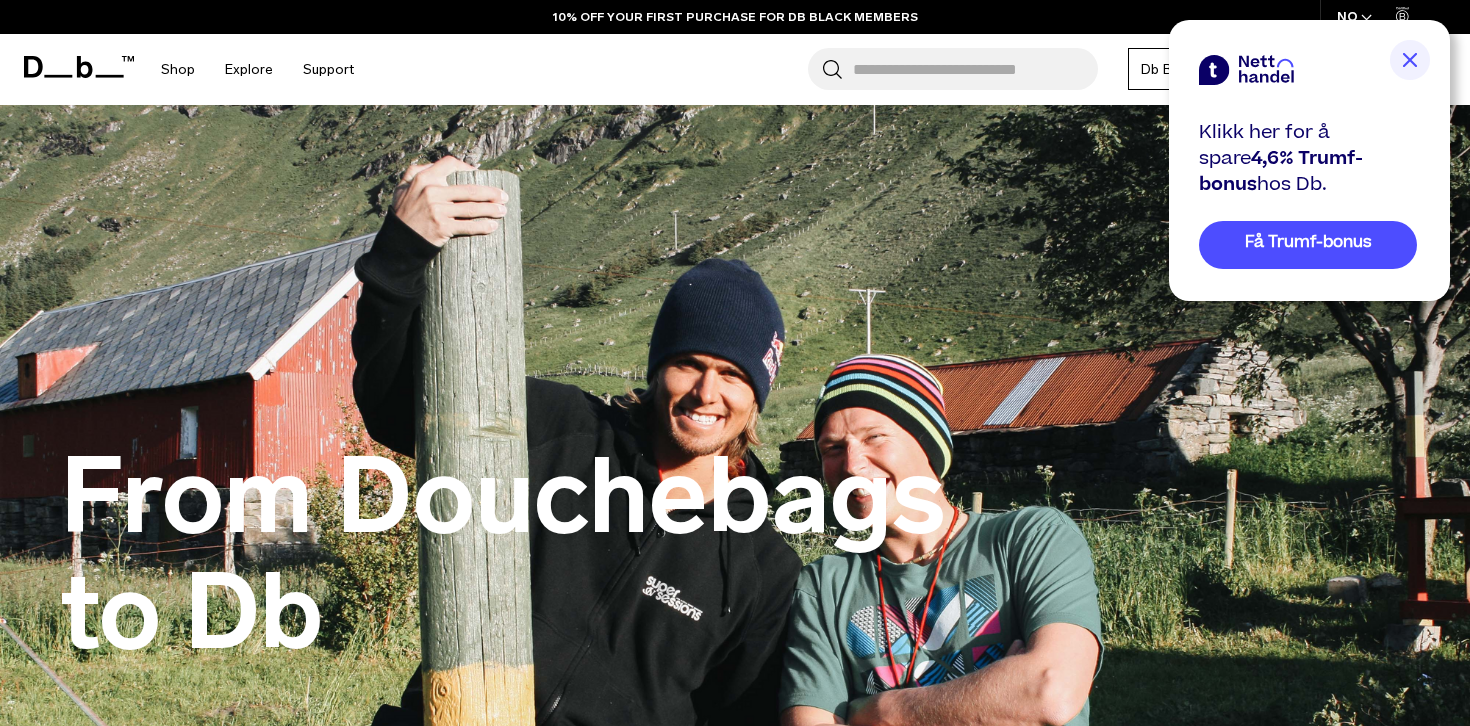 scroll, scrollTop: 0, scrollLeft: 0, axis: both 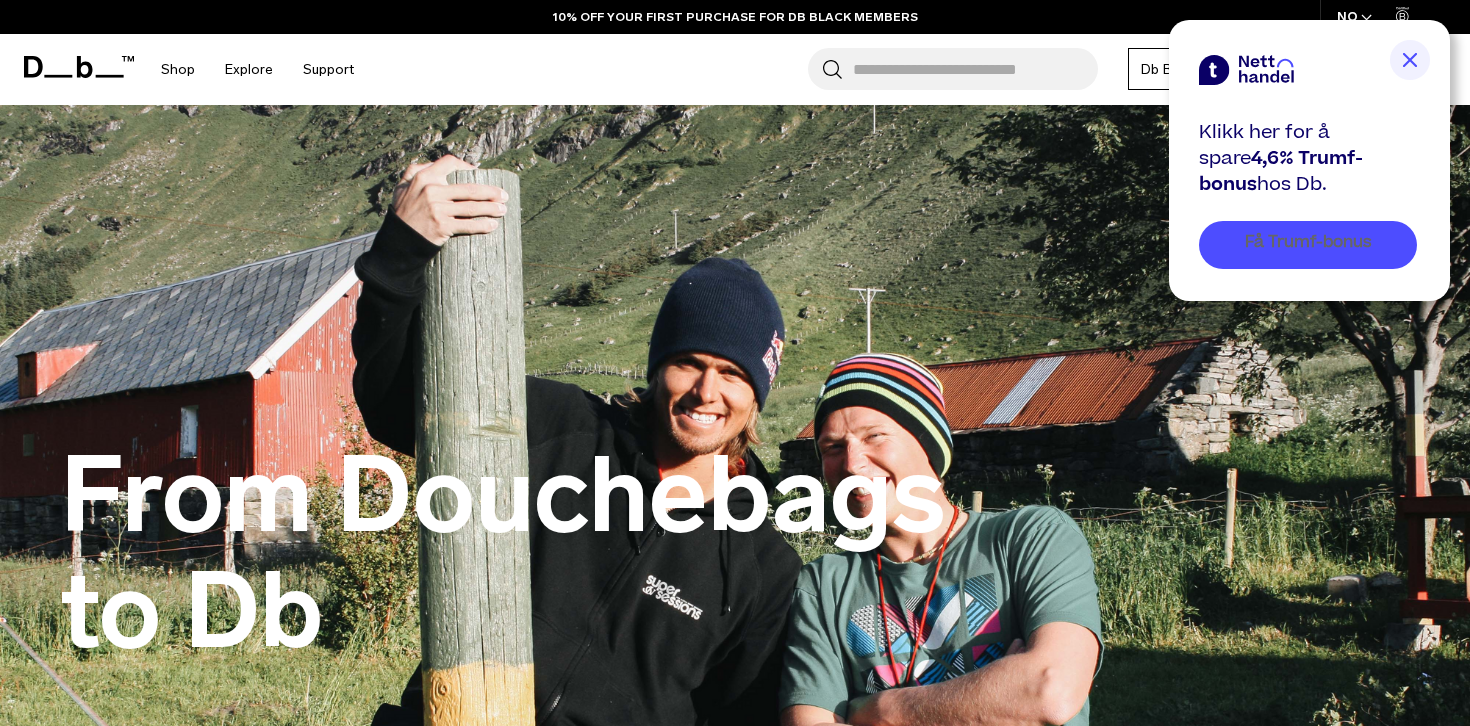 click on "Få Trumf-bonus" at bounding box center (1308, 245) 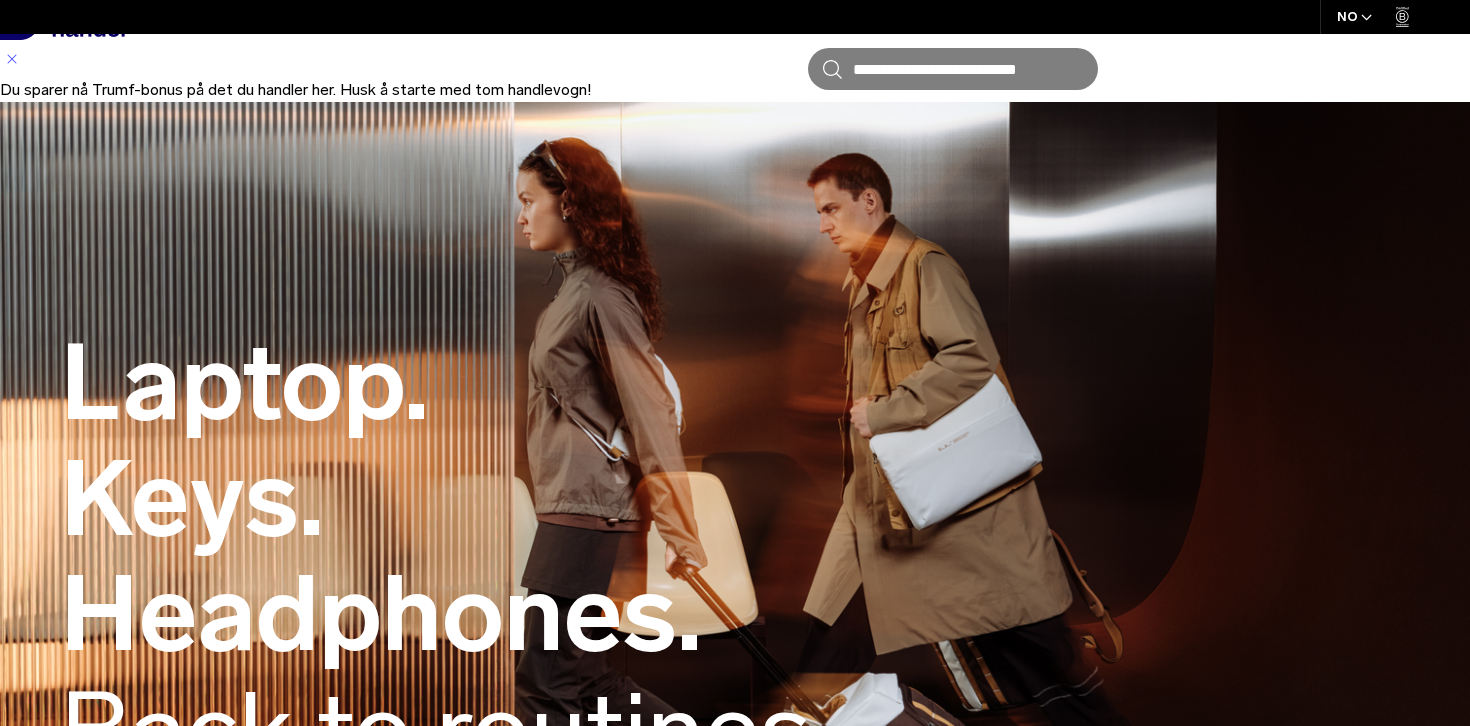 scroll, scrollTop: 382, scrollLeft: 0, axis: vertical 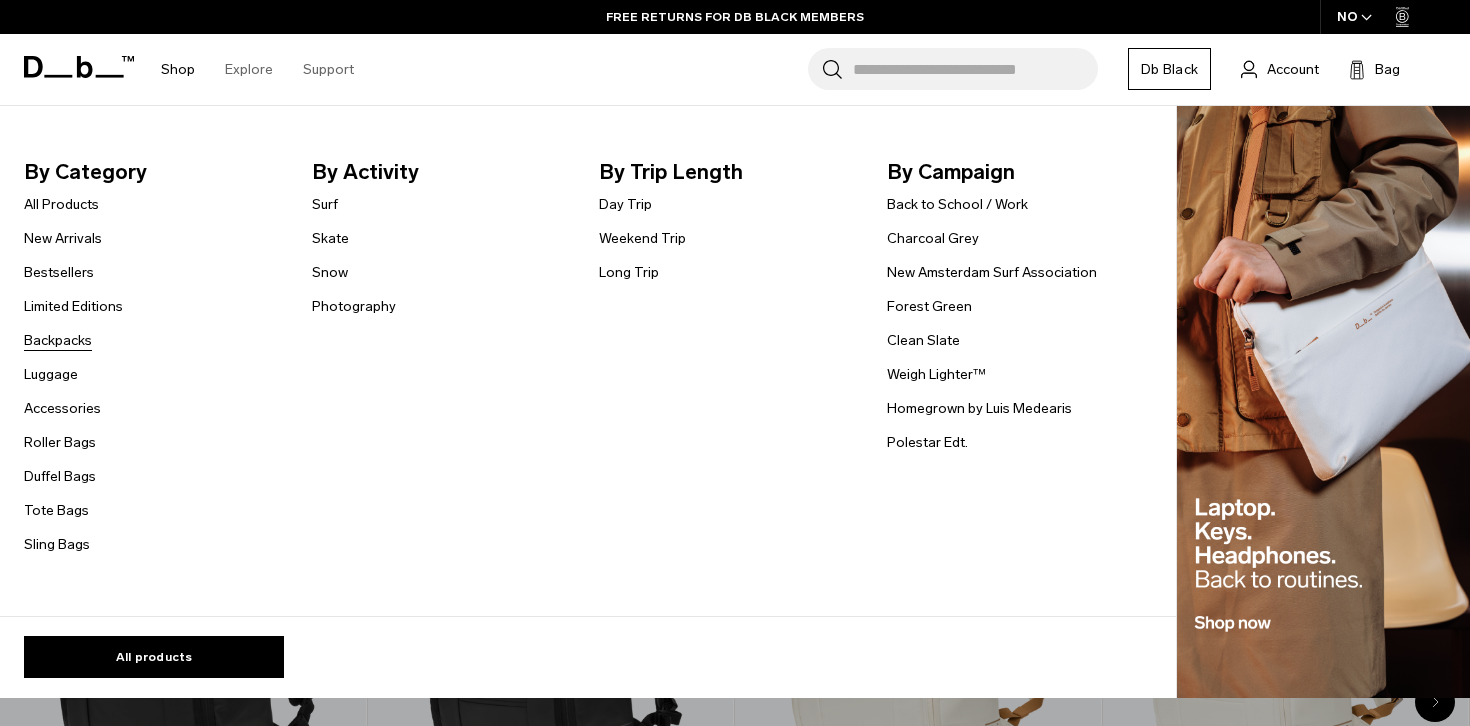 click on "Backpacks" at bounding box center [58, 340] 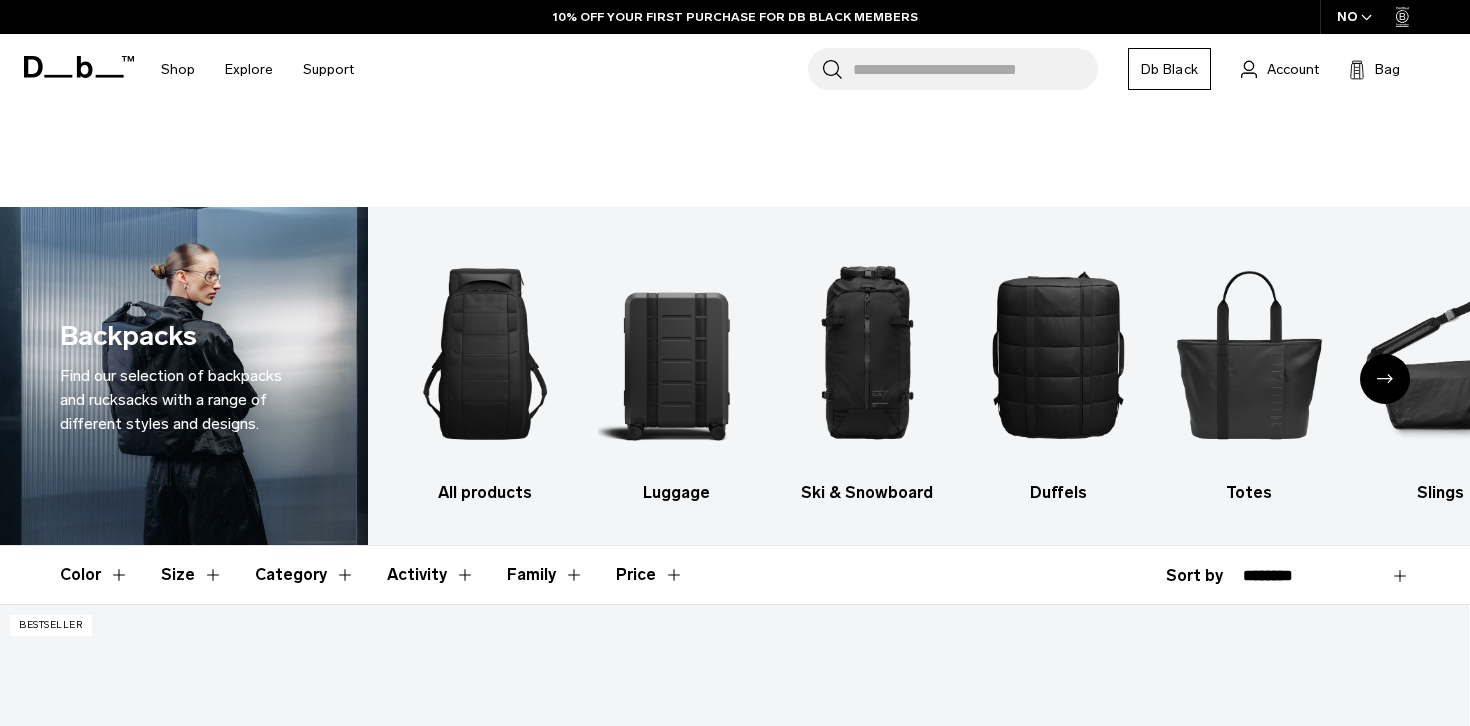 scroll, scrollTop: 0, scrollLeft: 0, axis: both 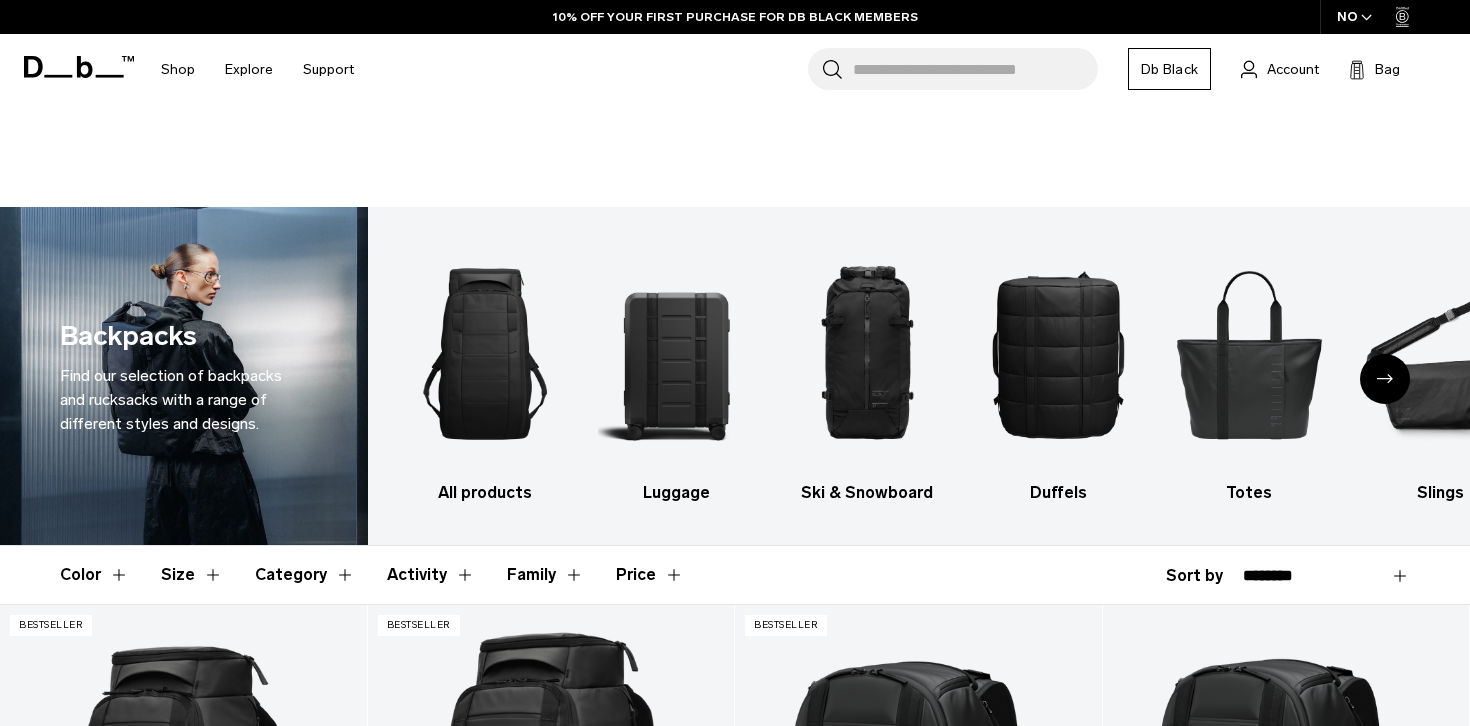 click on "Size" at bounding box center (192, 575) 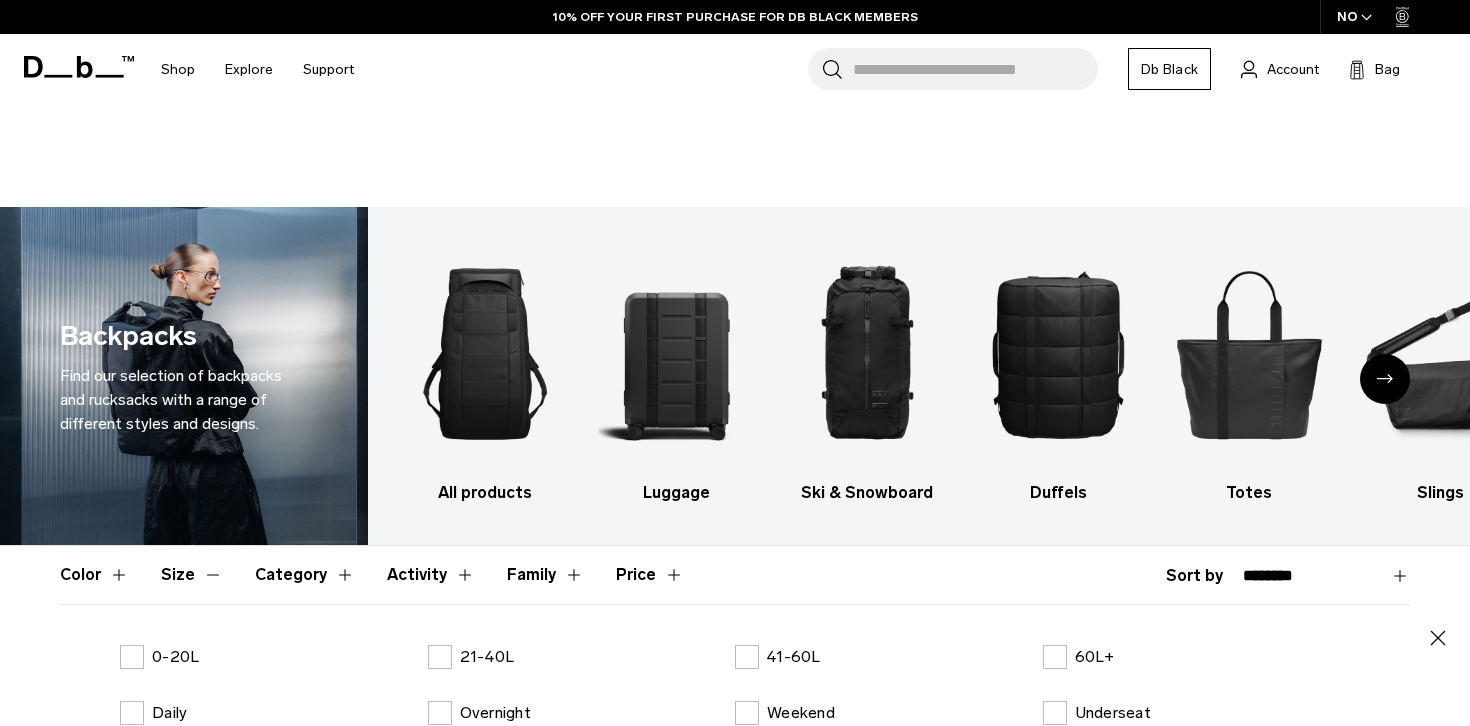 scroll, scrollTop: 0, scrollLeft: 0, axis: both 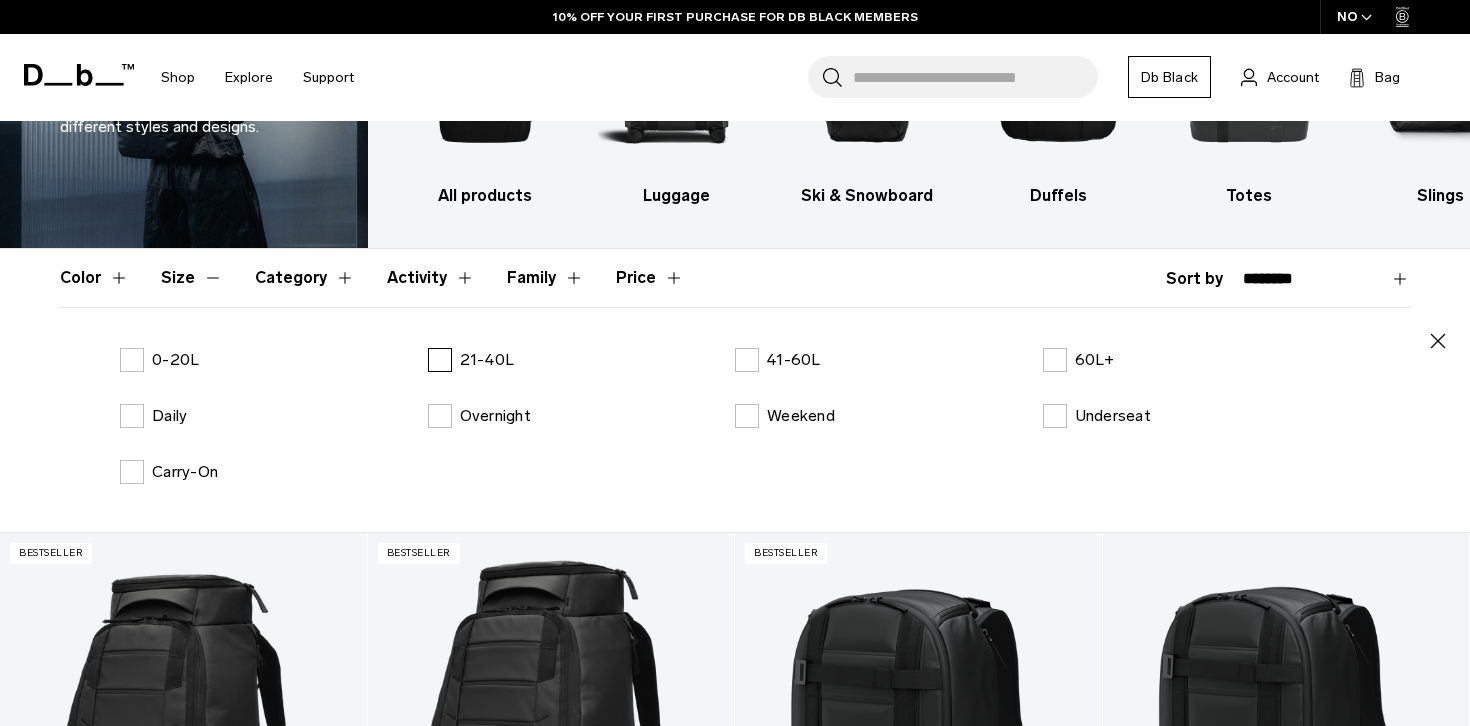 click on "21-40L" at bounding box center [471, 360] 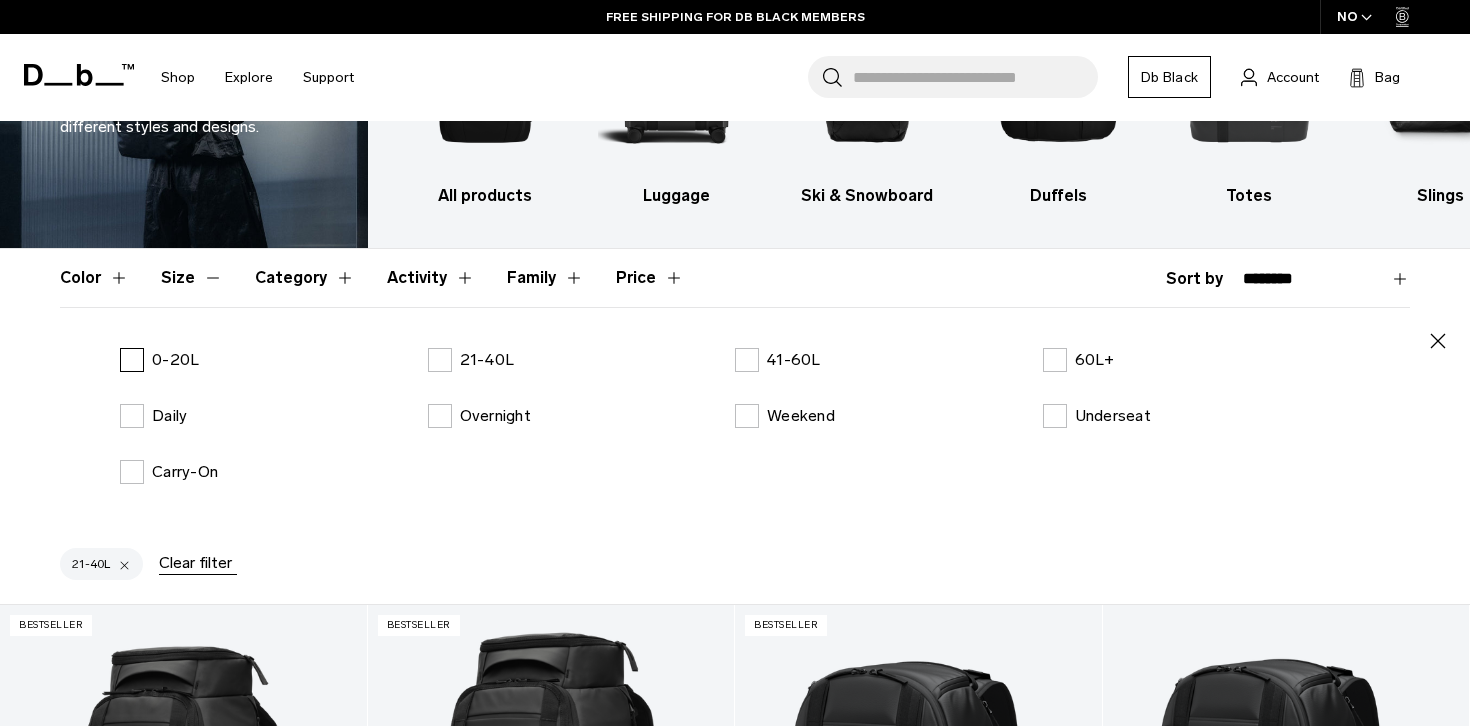 click on "0-20L" at bounding box center [159, 360] 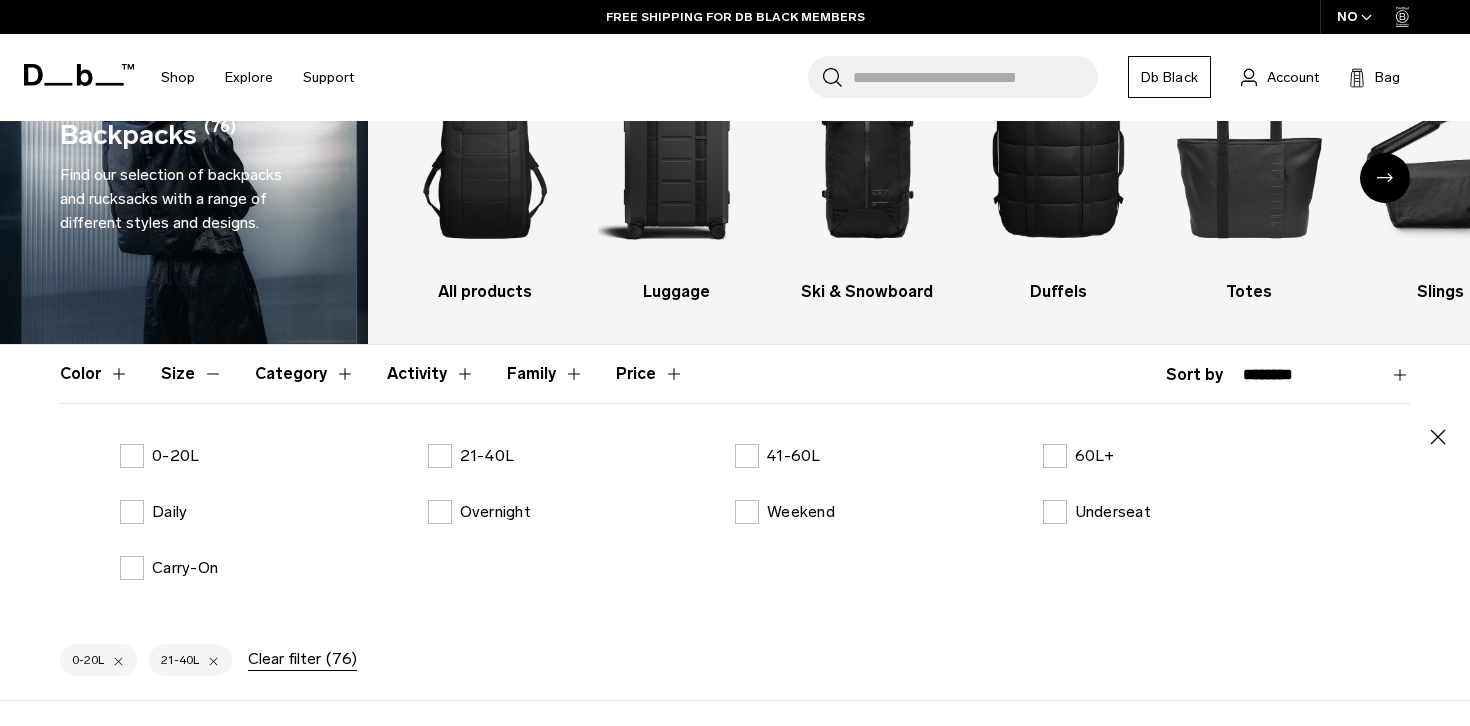 scroll, scrollTop: 0, scrollLeft: 0, axis: both 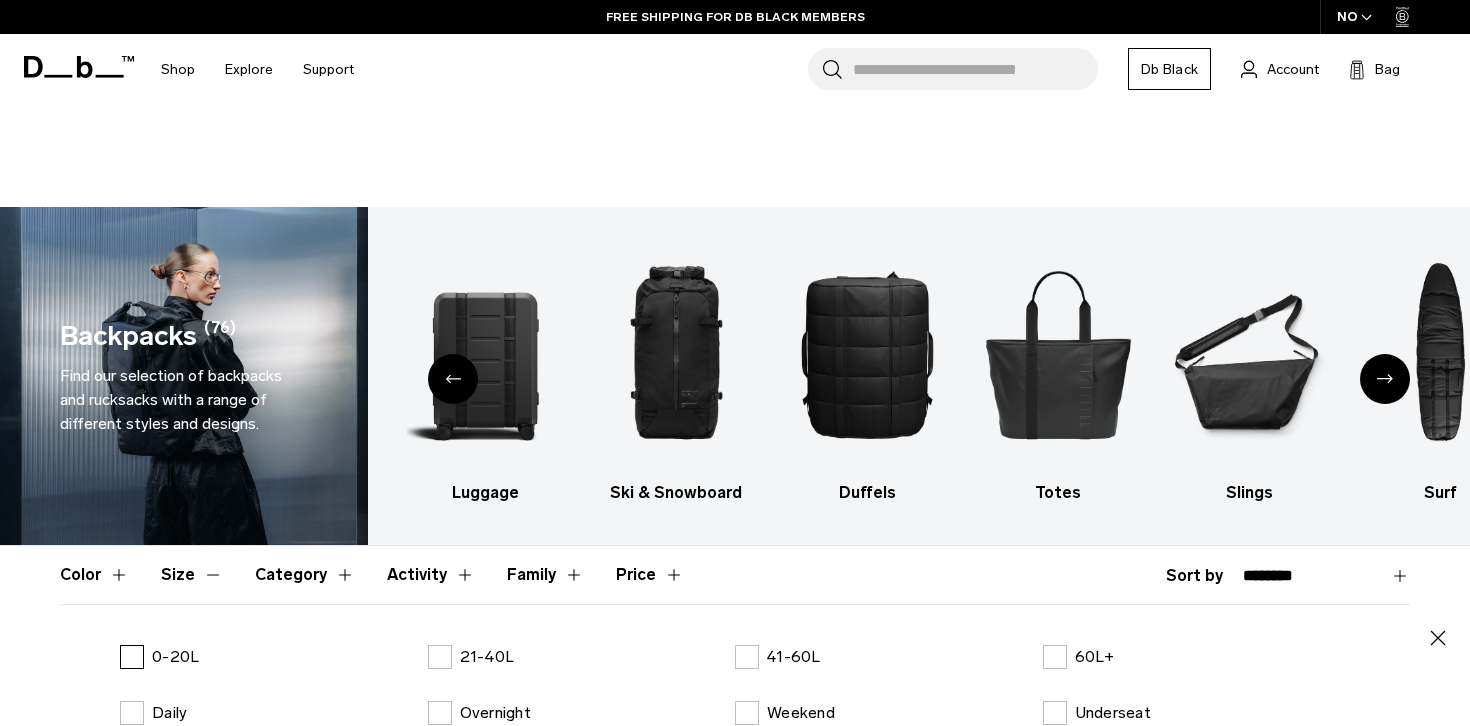 click on "0-20L" at bounding box center [159, 657] 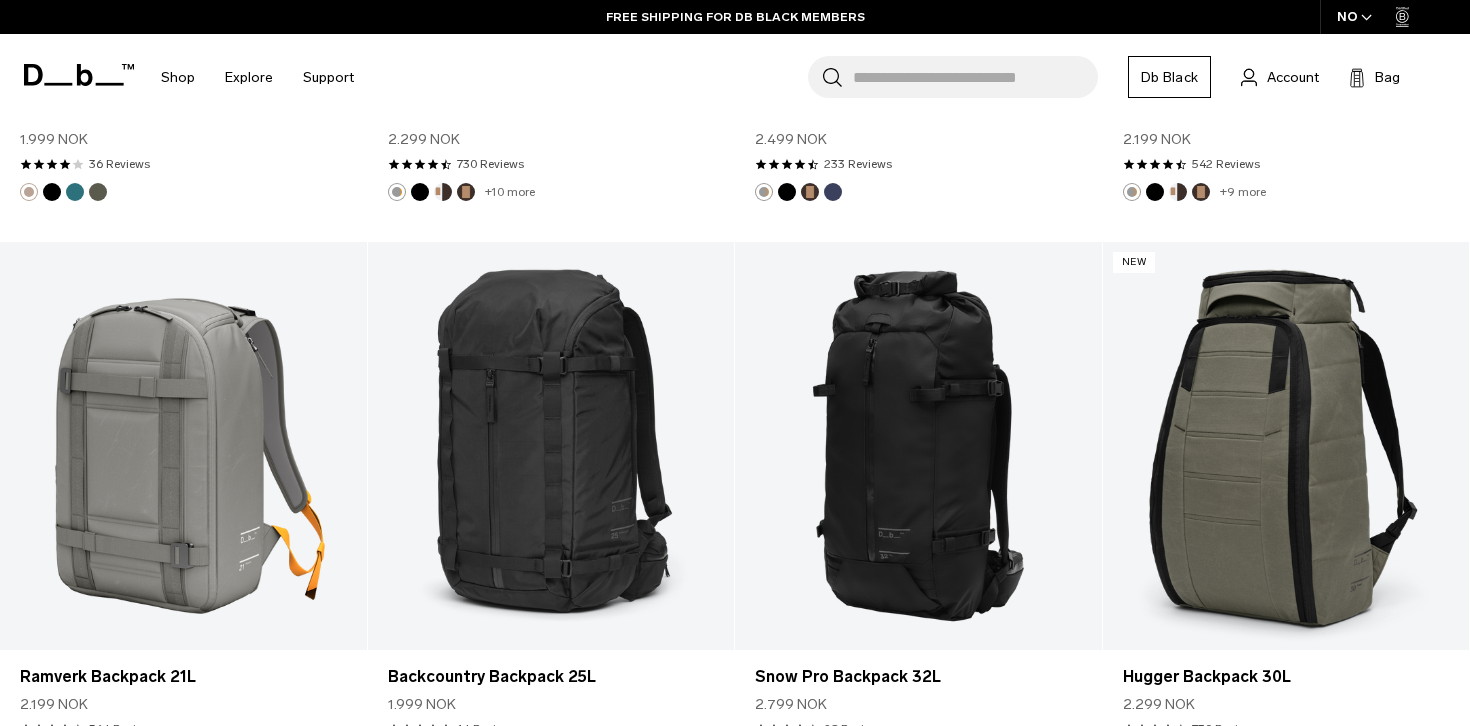 scroll, scrollTop: 5742, scrollLeft: 0, axis: vertical 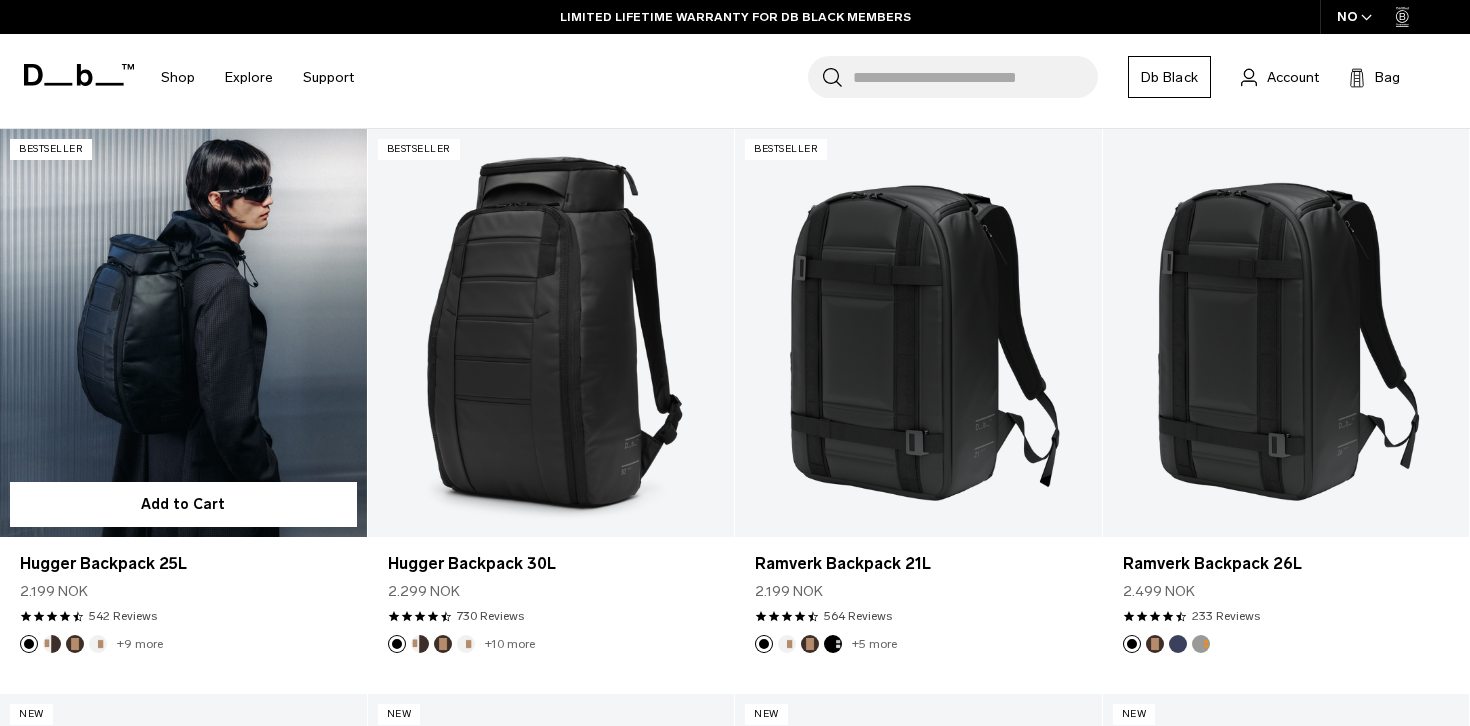click at bounding box center [183, 332] 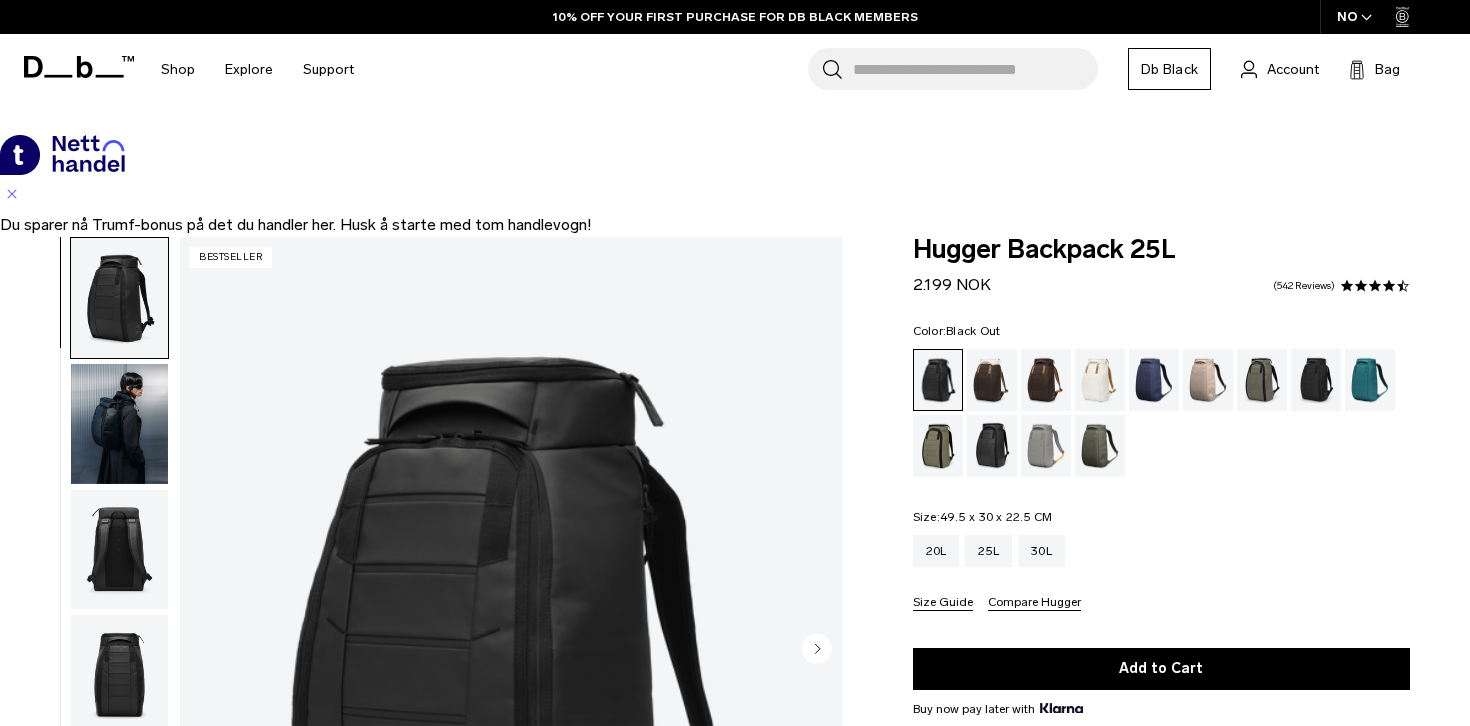 scroll, scrollTop: 0, scrollLeft: 0, axis: both 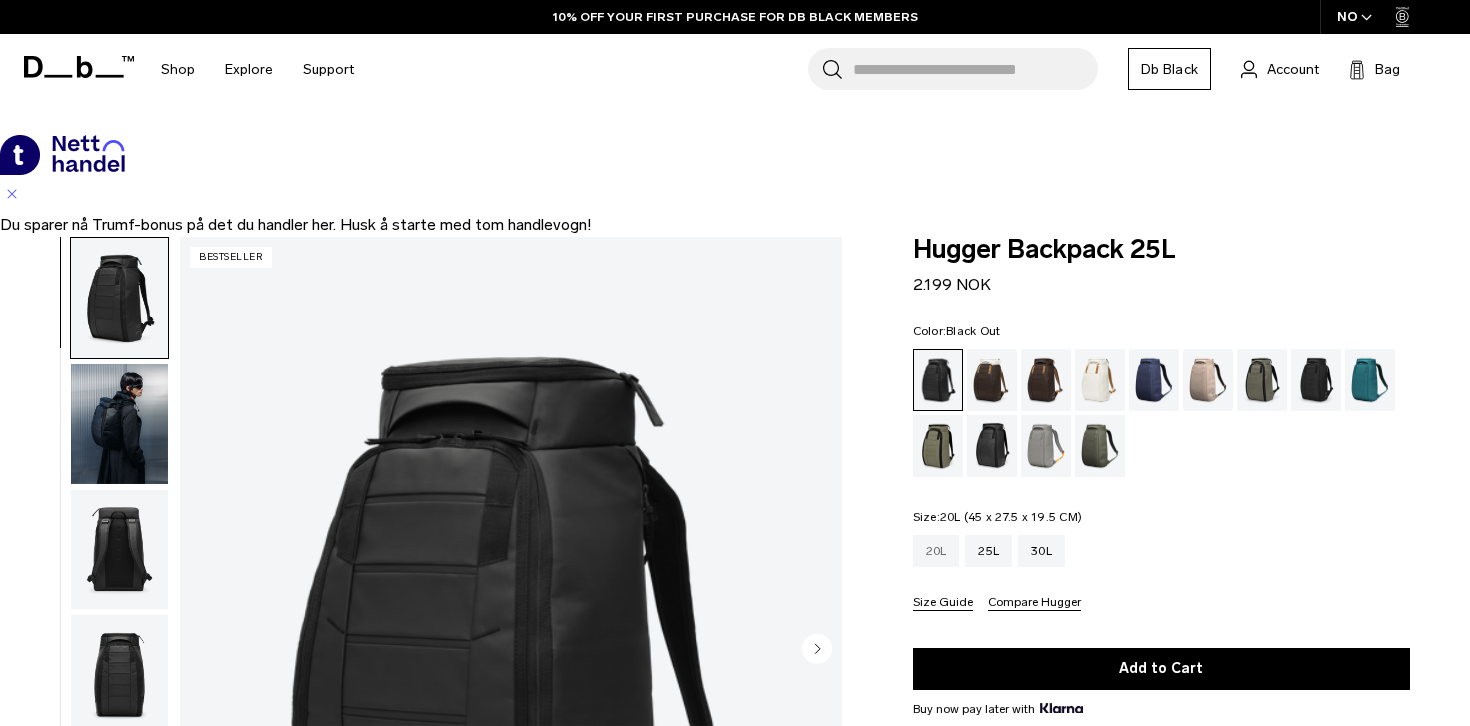 click on "20L" at bounding box center [936, 551] 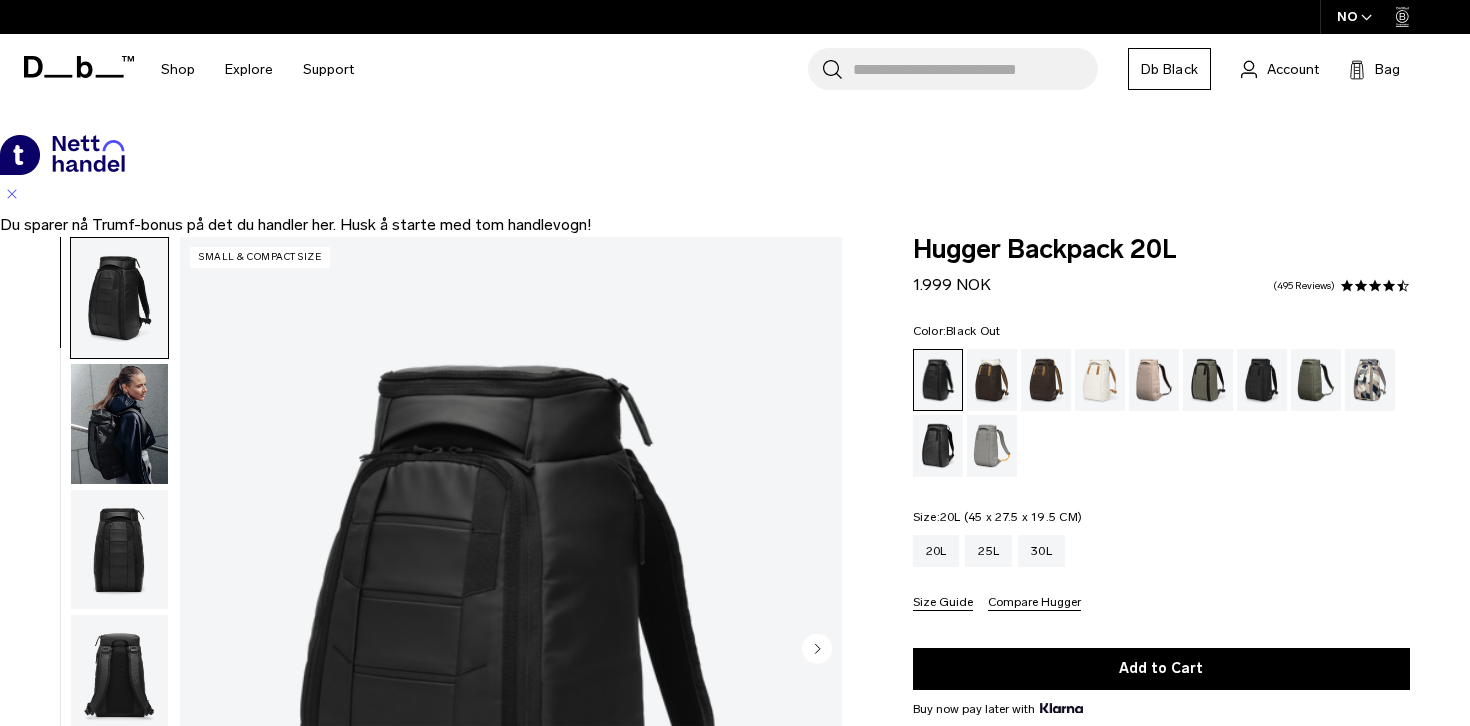 scroll, scrollTop: 0, scrollLeft: 0, axis: both 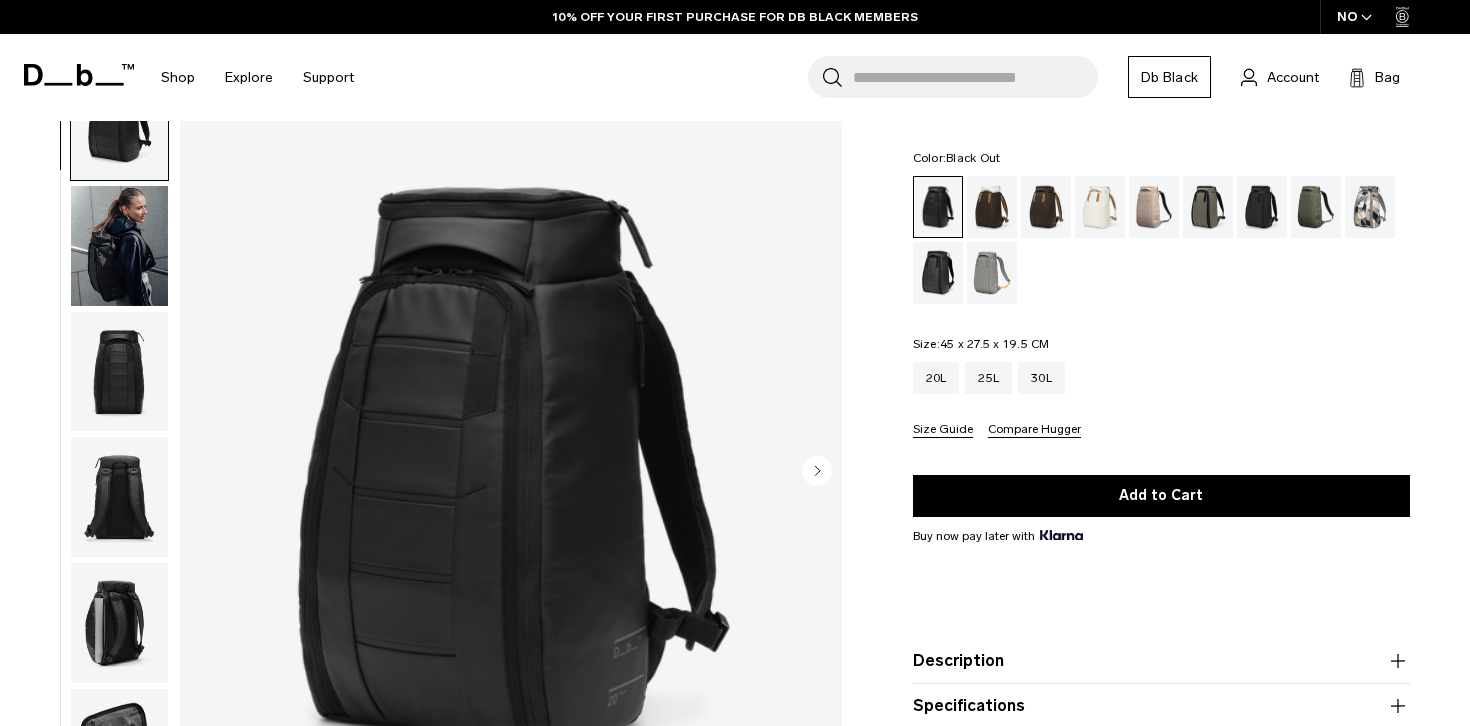 click 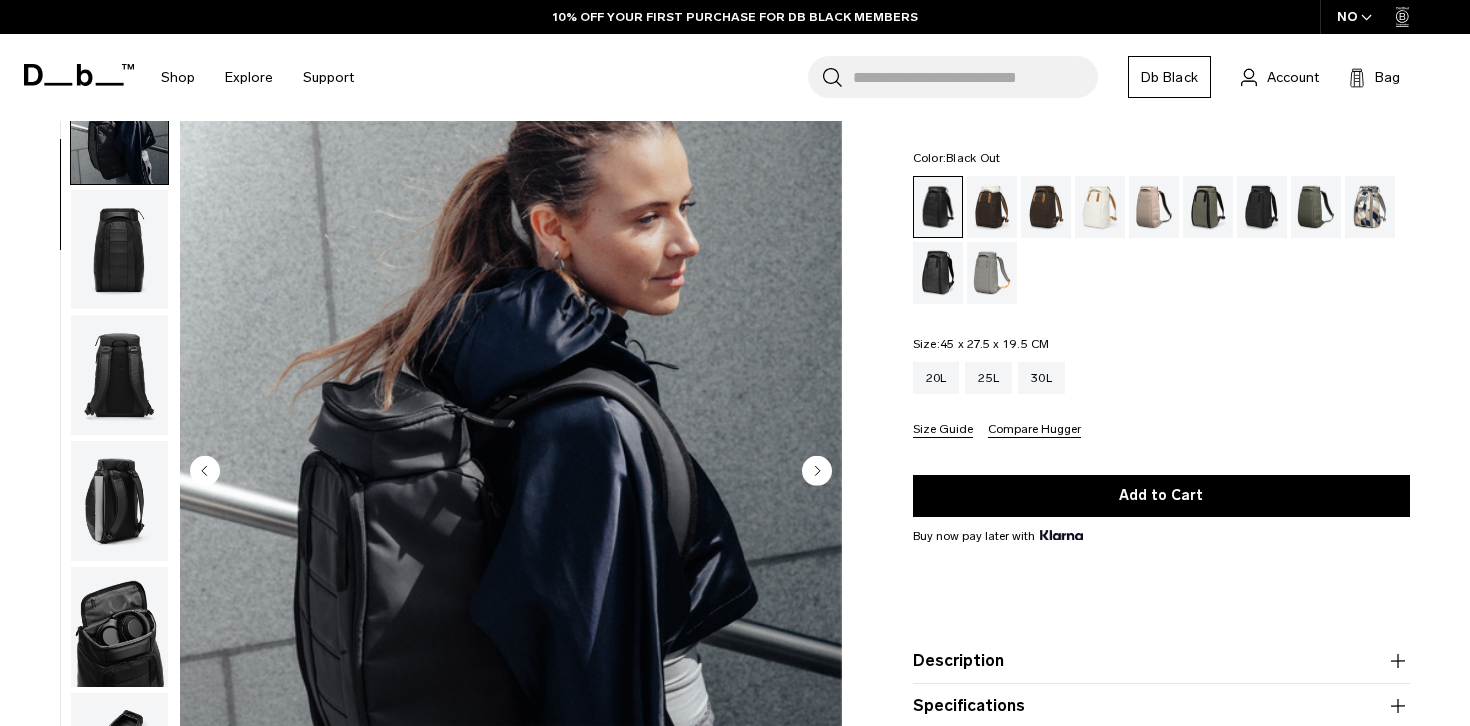 scroll, scrollTop: 126, scrollLeft: 0, axis: vertical 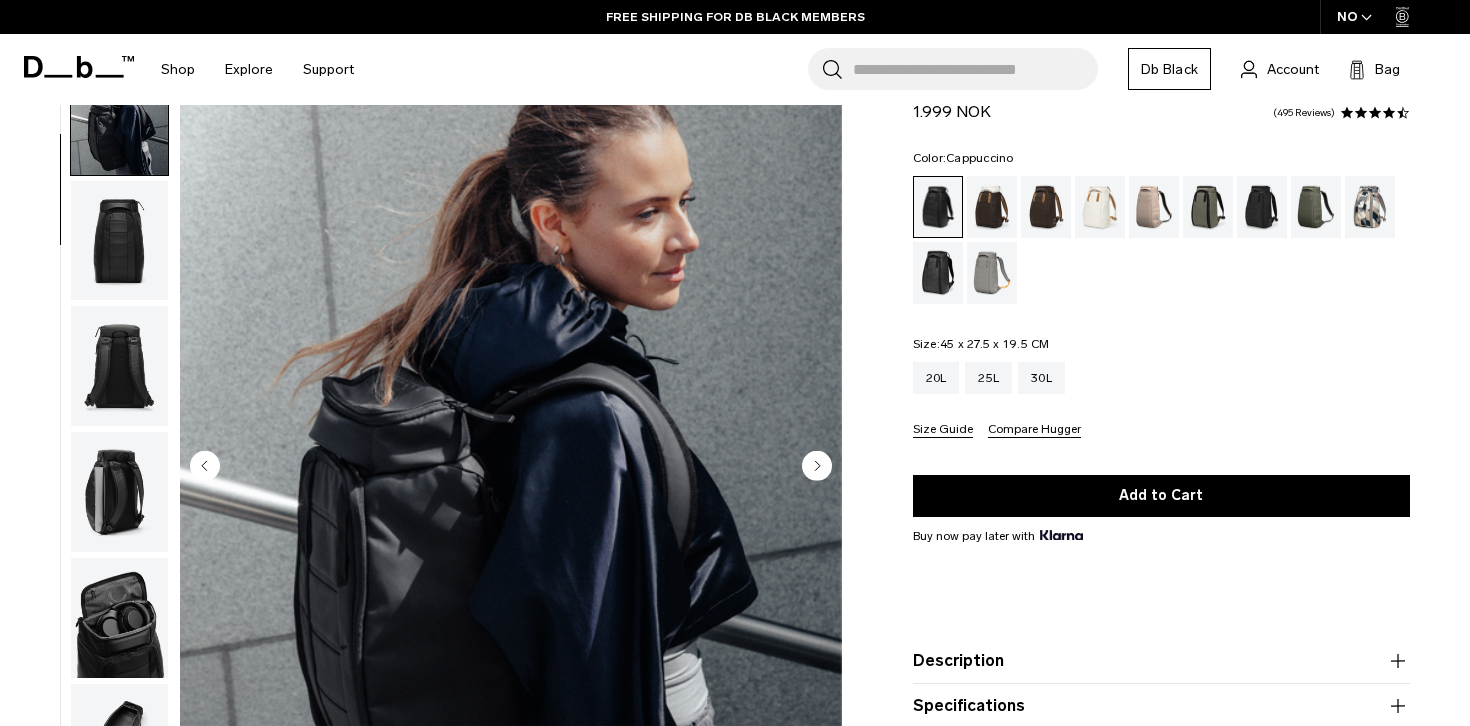 click at bounding box center [992, 207] 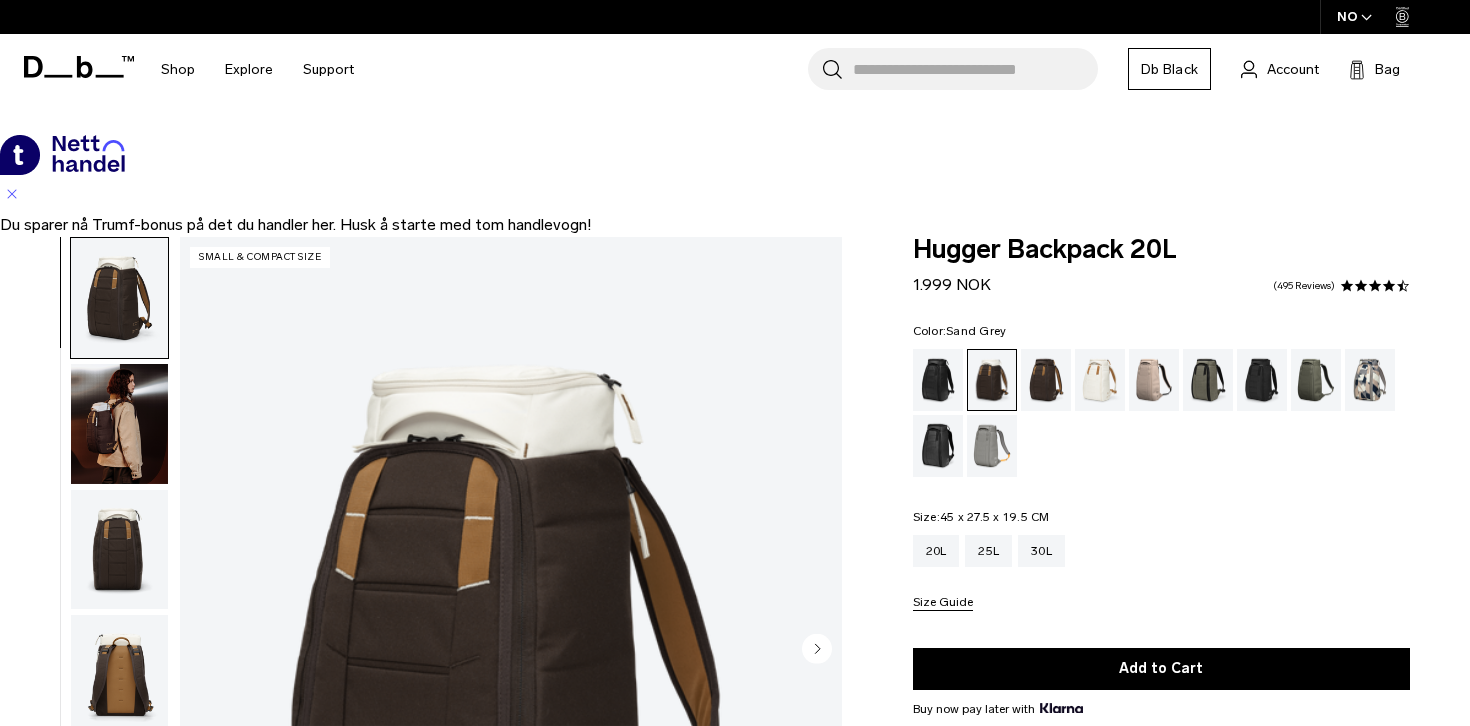 scroll, scrollTop: 0, scrollLeft: 0, axis: both 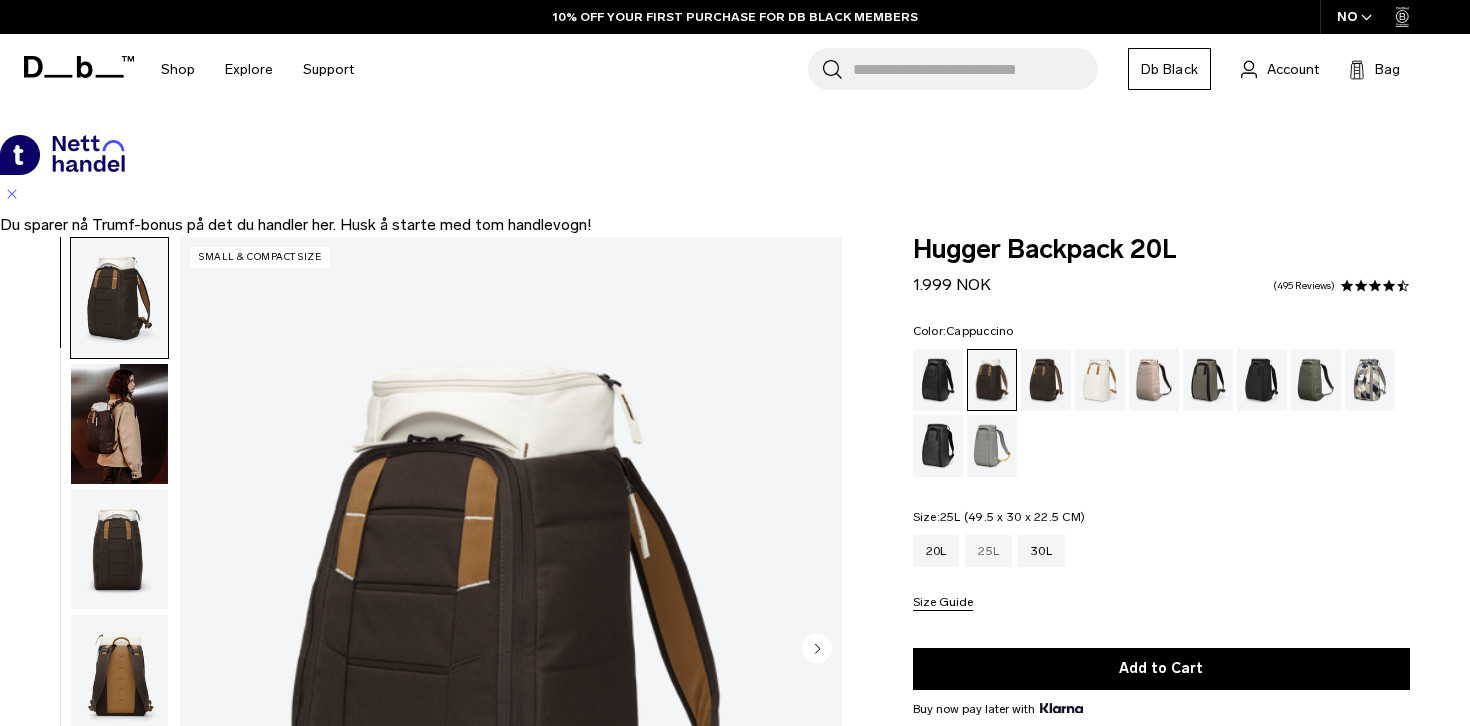 click on "25L" at bounding box center (988, 551) 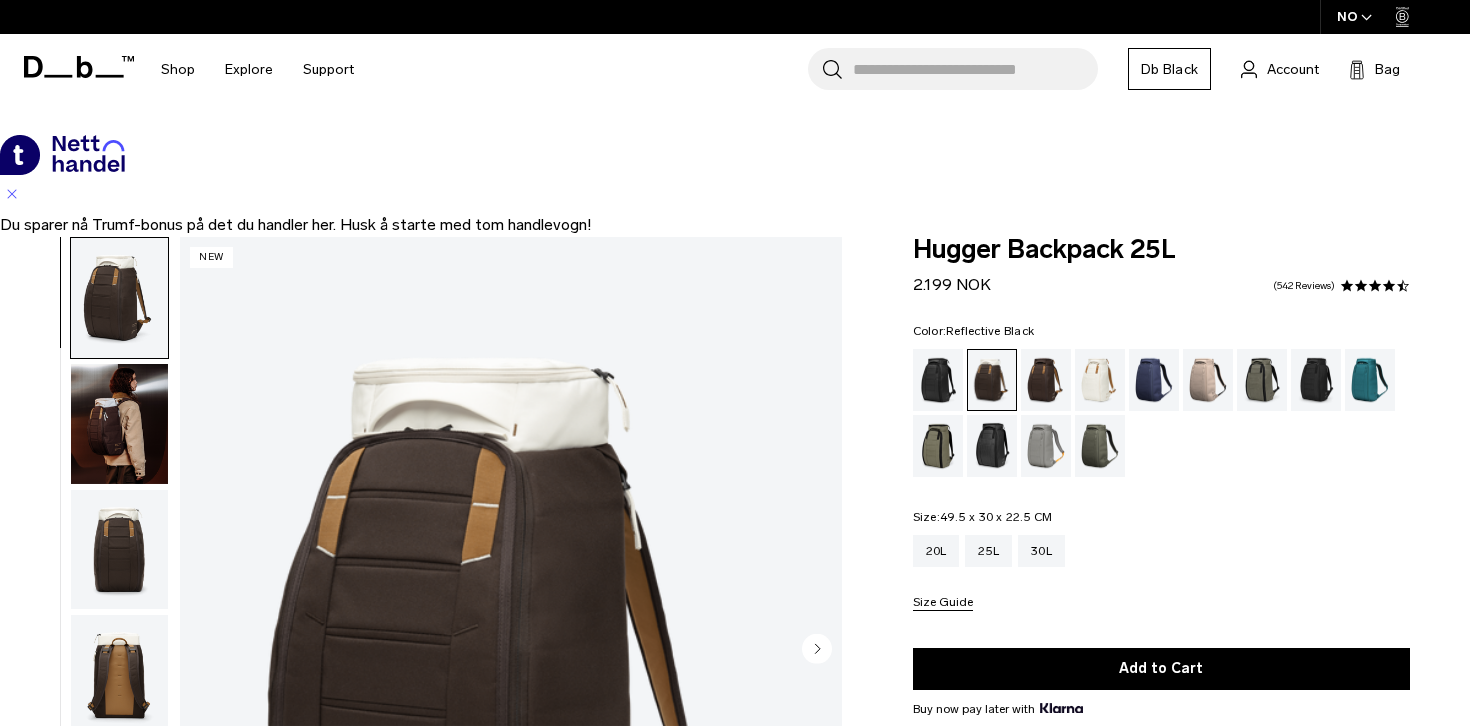scroll, scrollTop: 0, scrollLeft: 0, axis: both 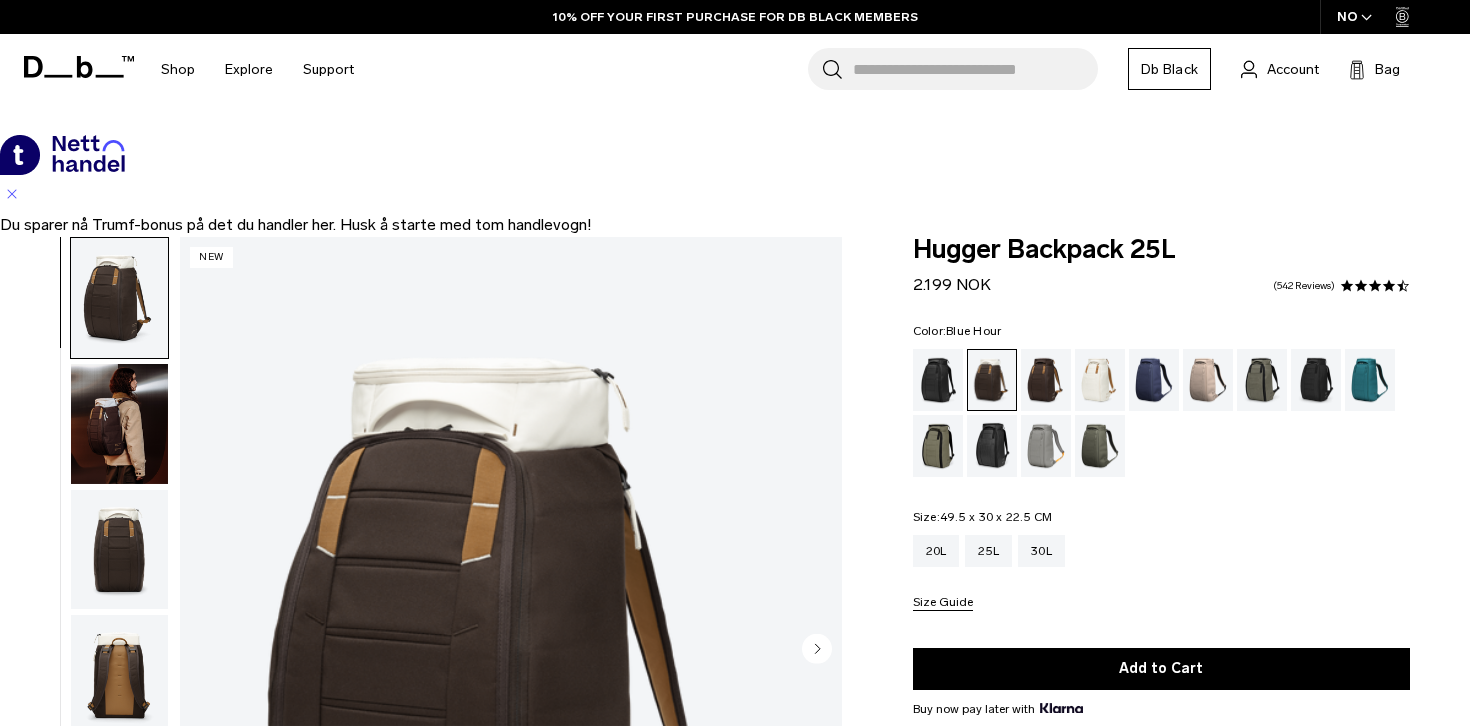 click at bounding box center (1154, 380) 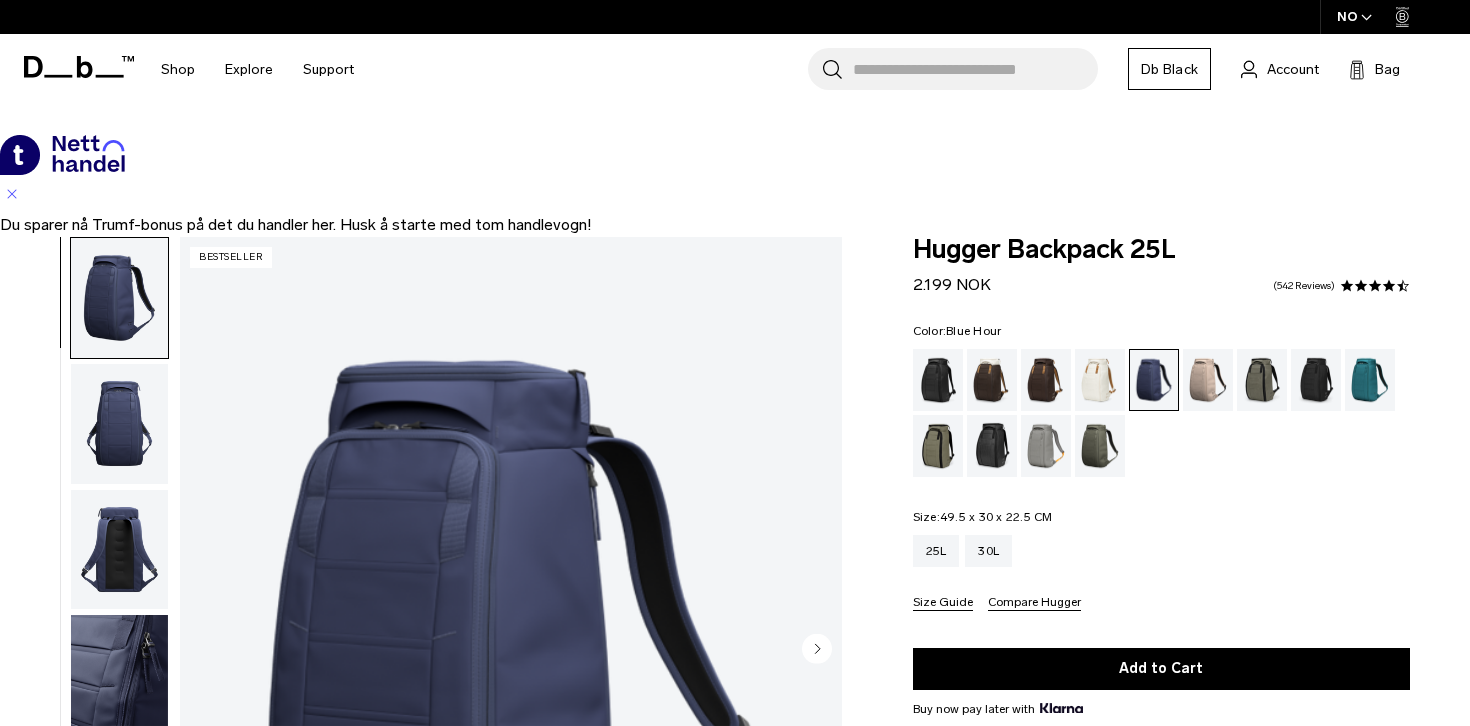 scroll, scrollTop: 0, scrollLeft: 0, axis: both 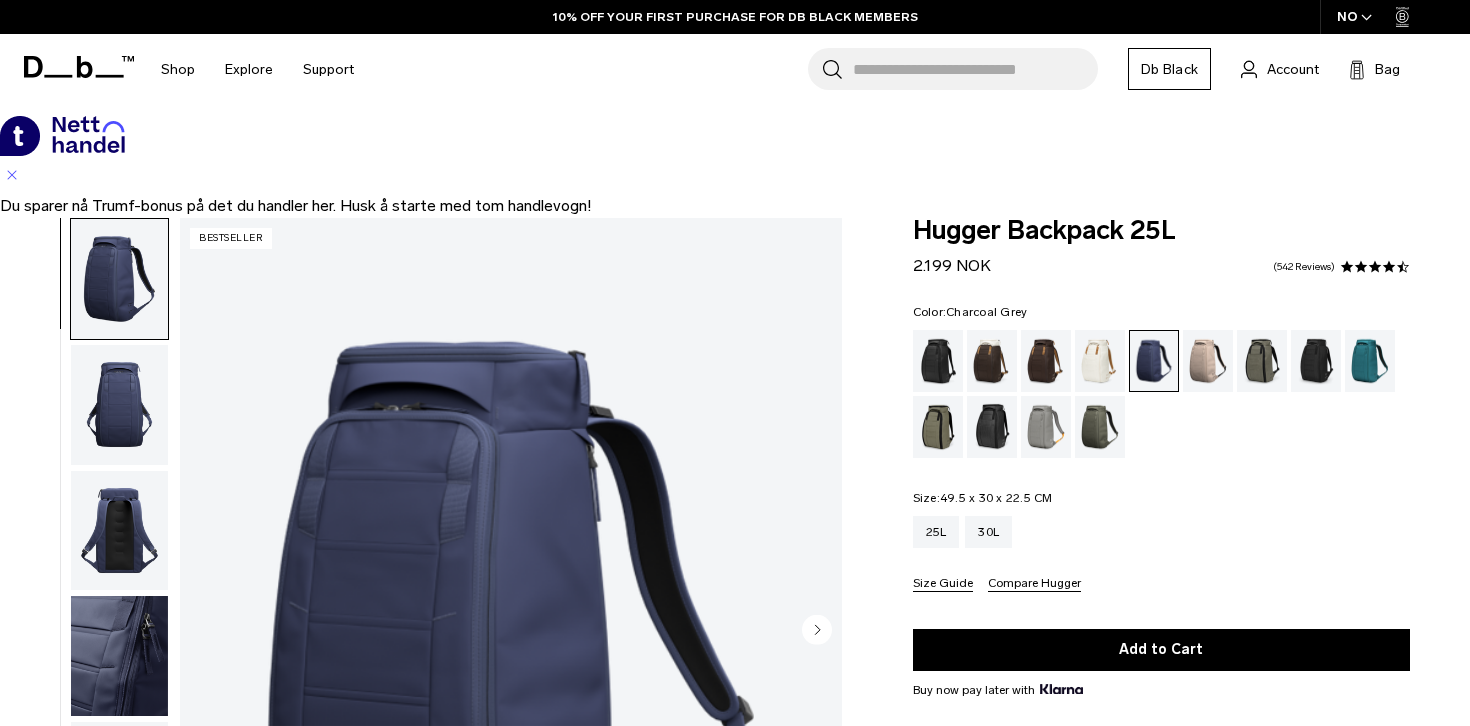 click at bounding box center [1316, 361] 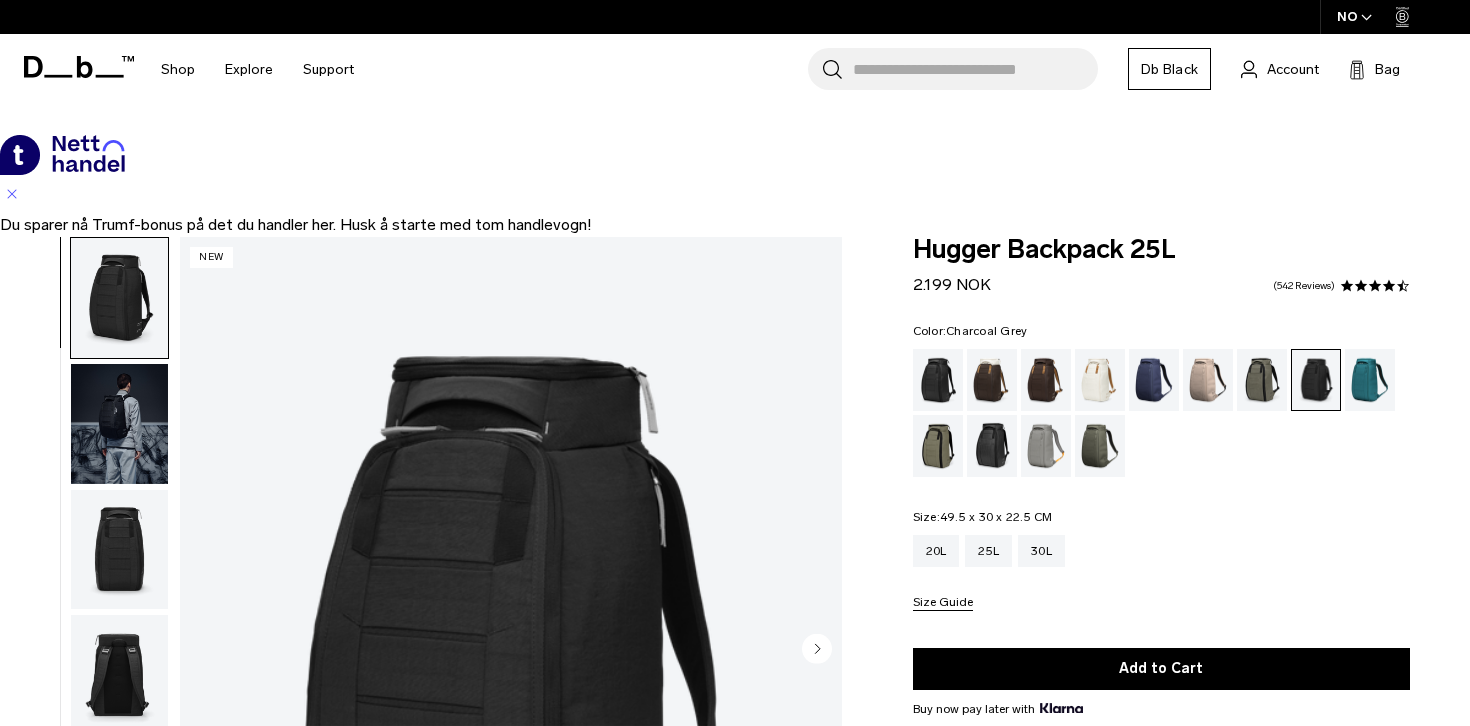 scroll, scrollTop: 0, scrollLeft: 0, axis: both 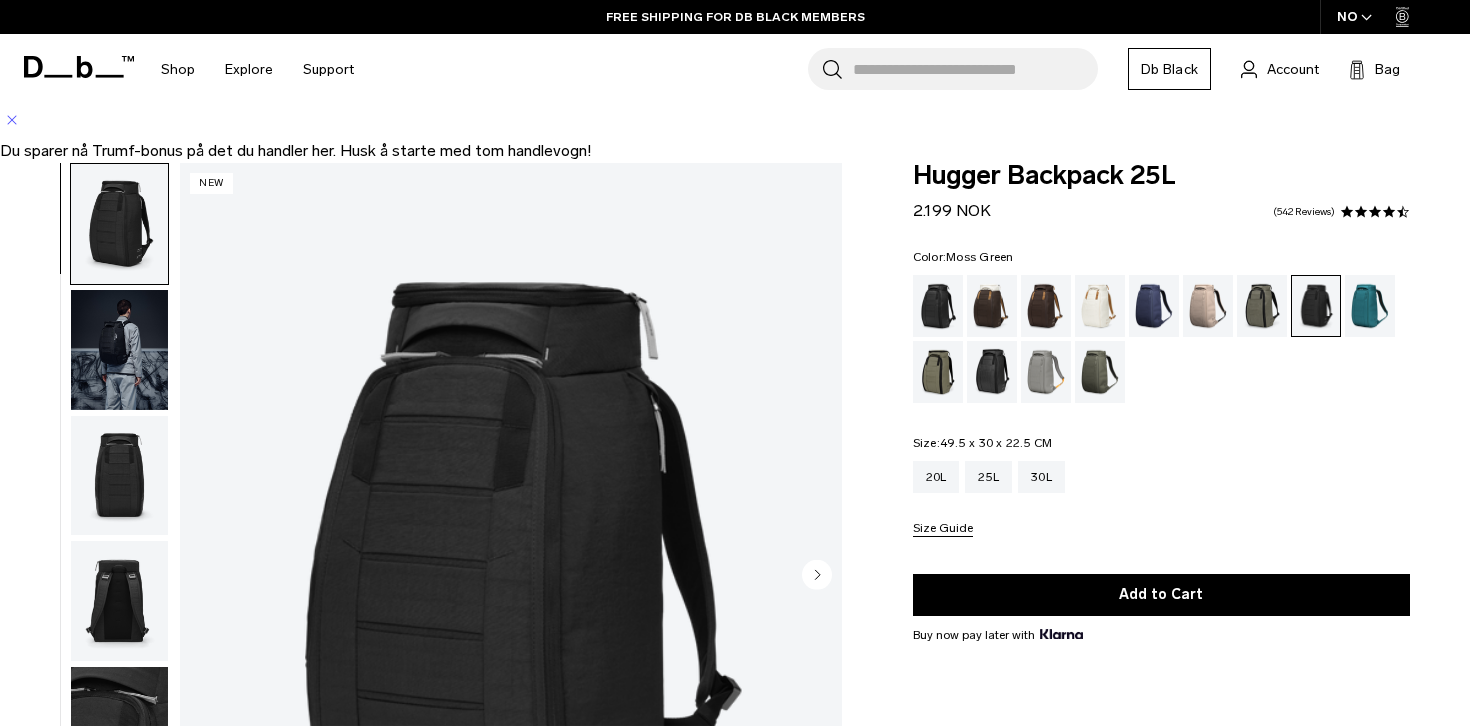 click at bounding box center (1100, 372) 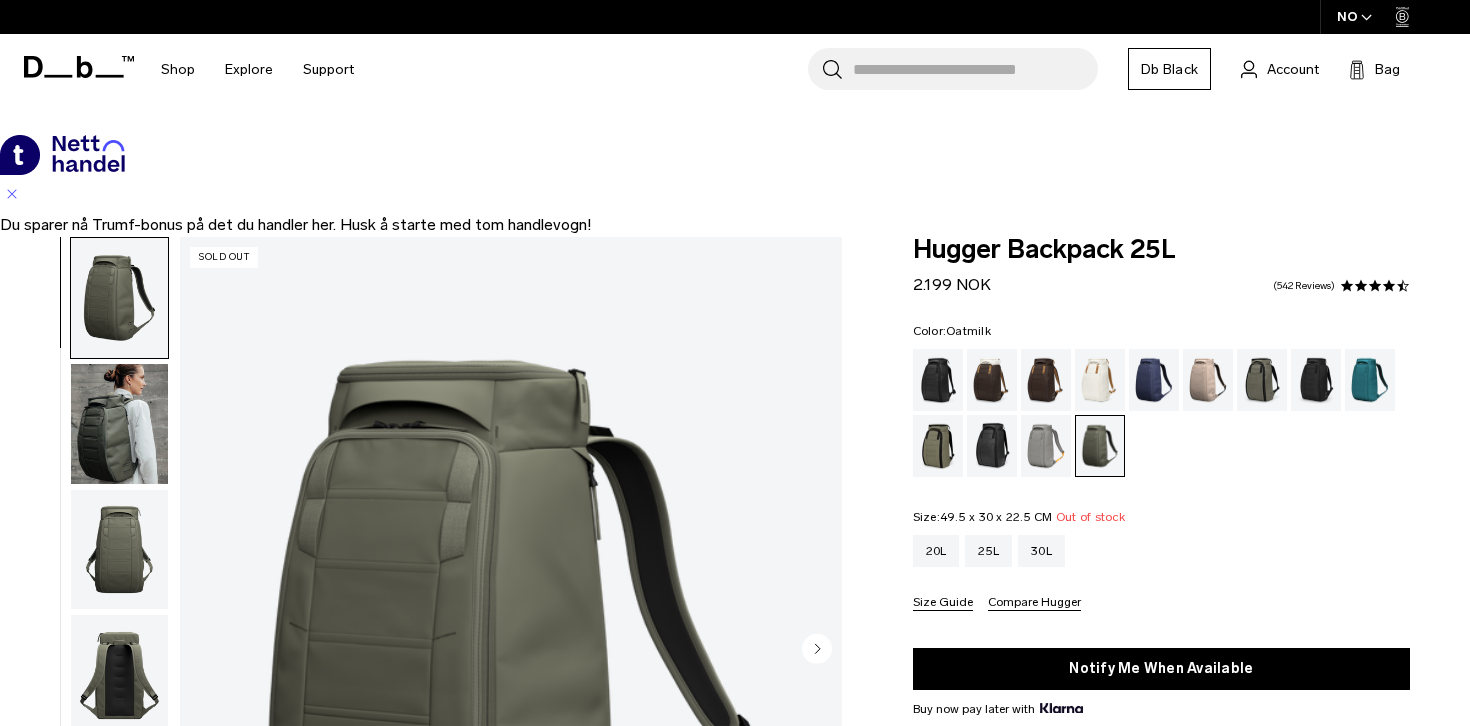 scroll, scrollTop: 0, scrollLeft: 0, axis: both 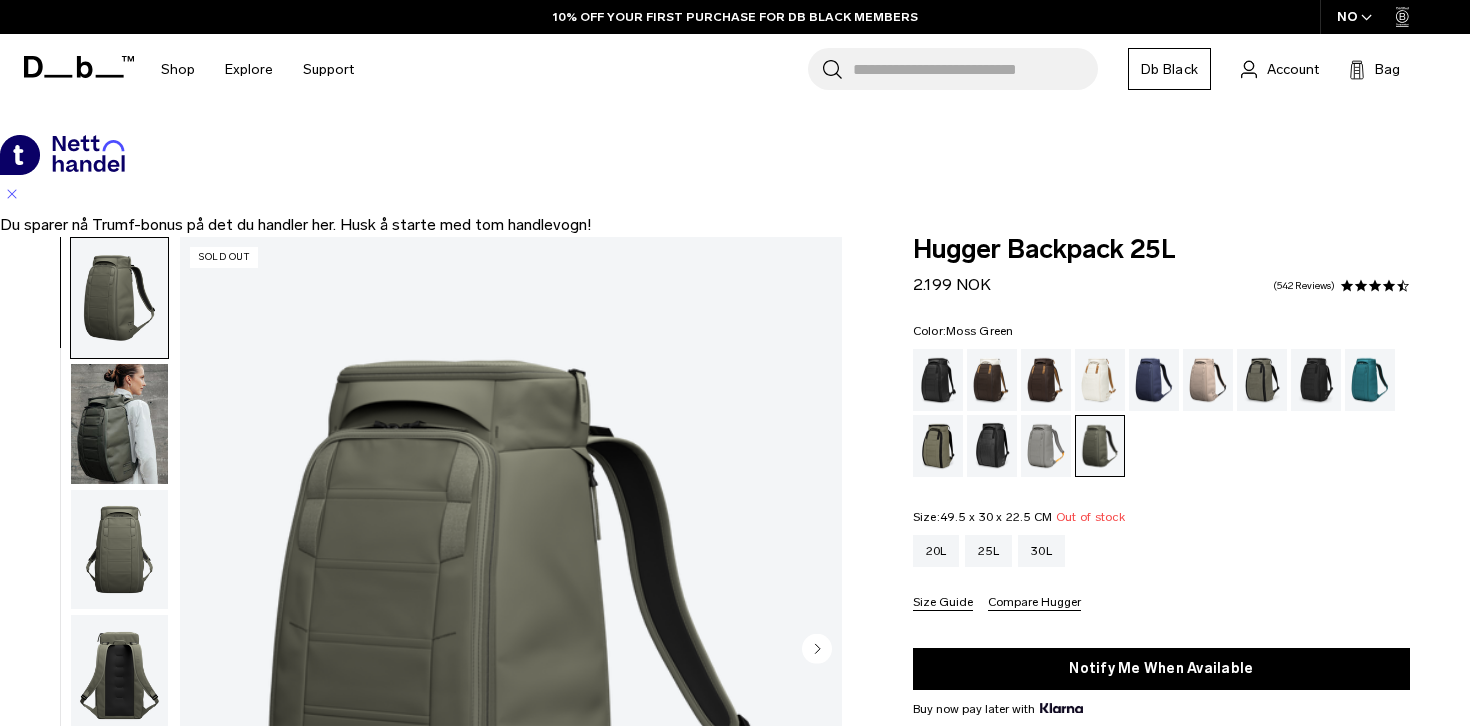 click on "Du sparer nå Trumf-bonus på det du handler her. Husk å starte med tom handlevogn!" at bounding box center (735, 225) 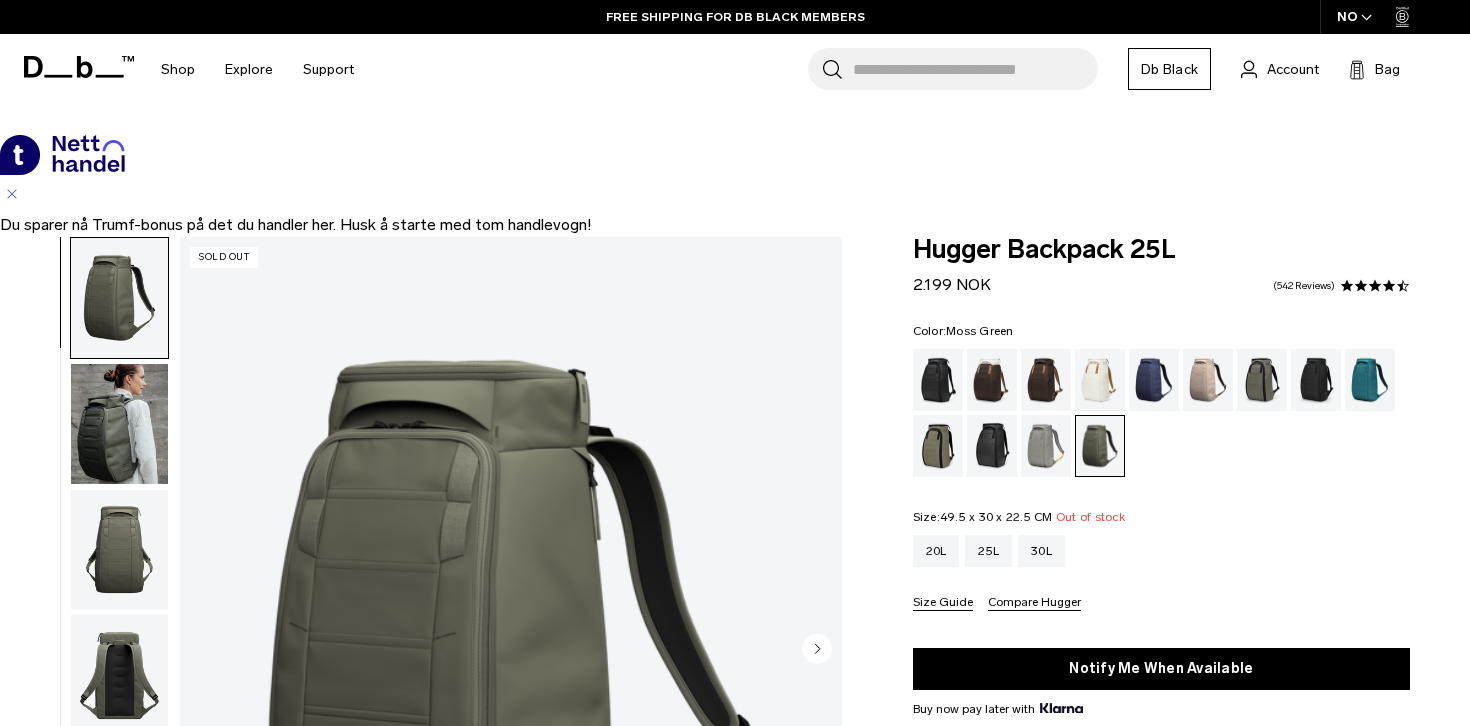 click on "FREE SHIPPING FOR DB BLACK MEMBERS" at bounding box center (735, 17) 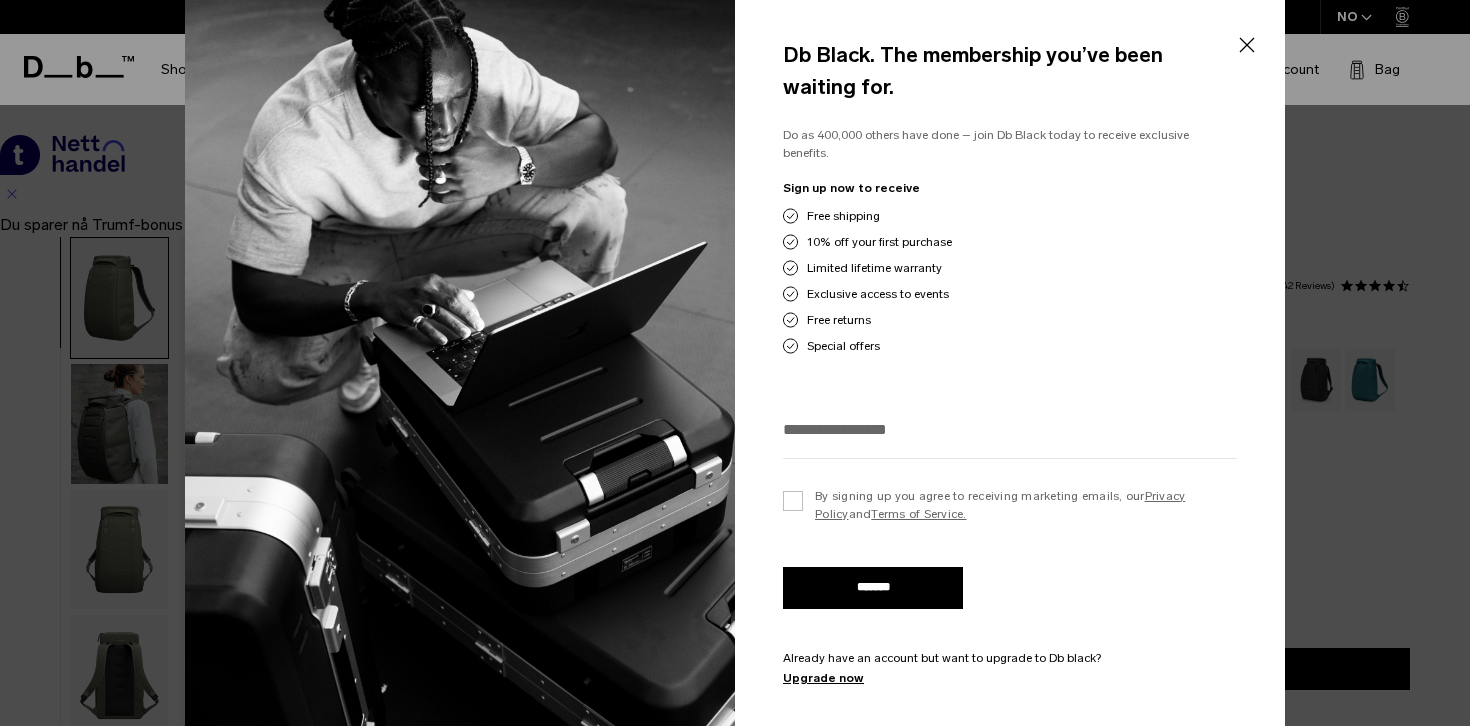 click on "Close" at bounding box center [1246, 45] 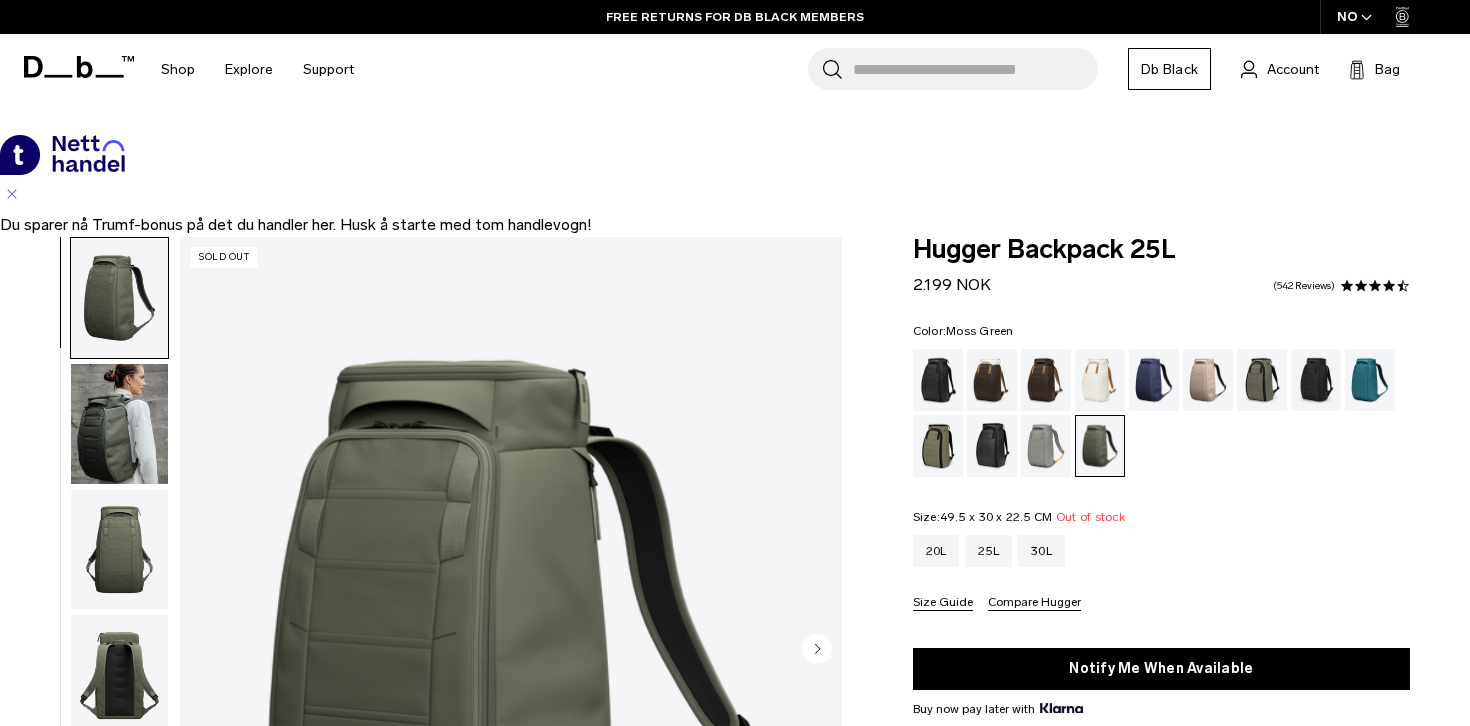 click 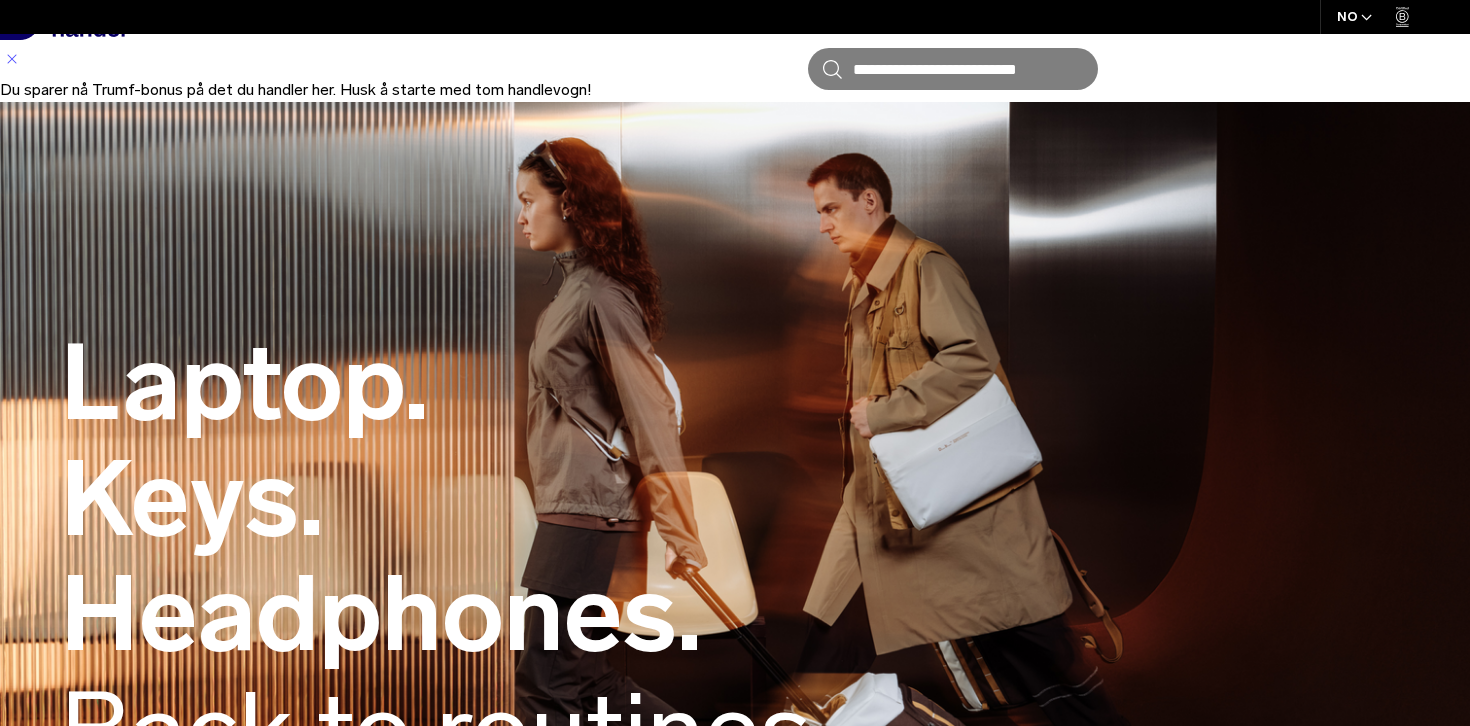 scroll, scrollTop: 0, scrollLeft: 0, axis: both 